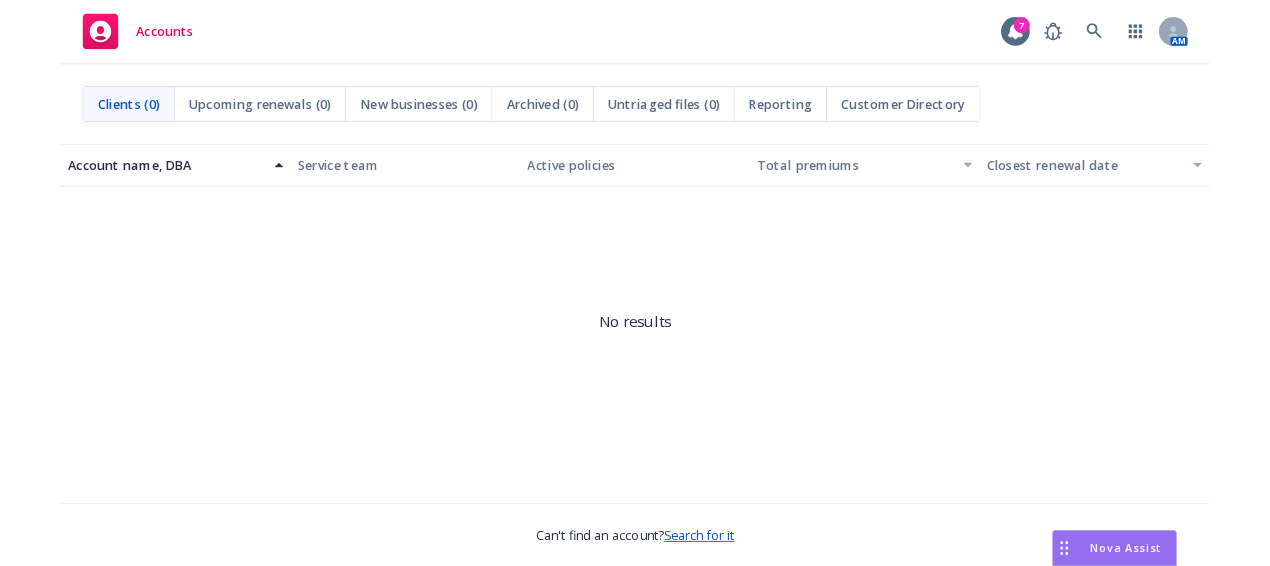 scroll, scrollTop: 0, scrollLeft: 0, axis: both 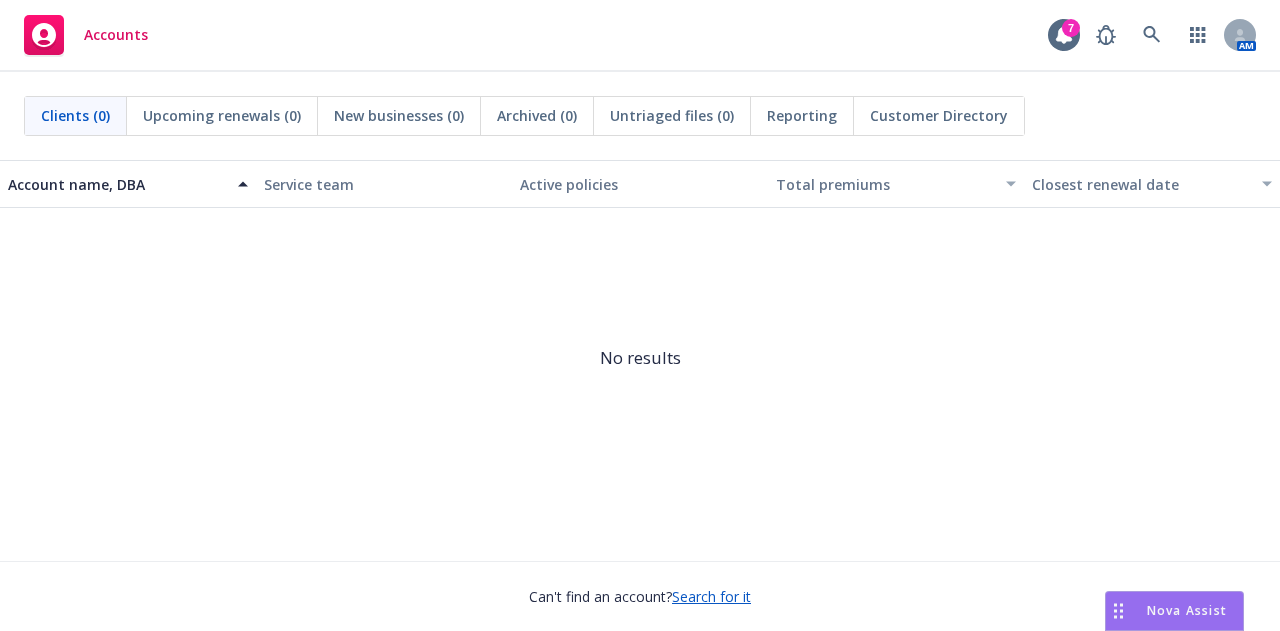 click on "Customer Directory" at bounding box center (939, 116) 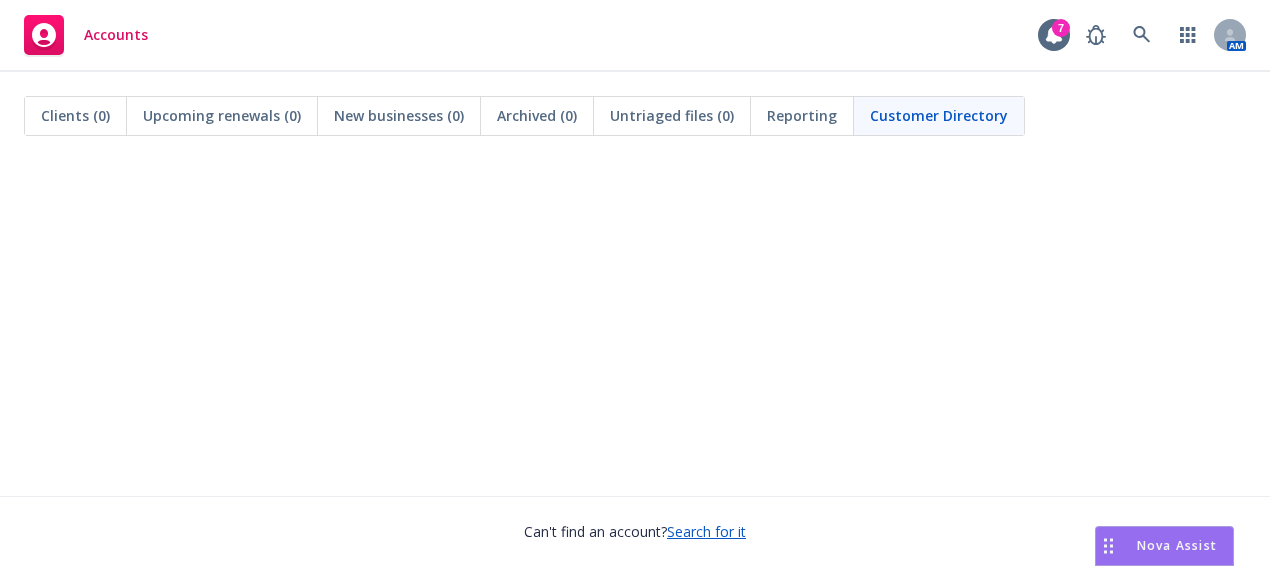 drag, startPoint x: 248, startPoint y: 46, endPoint x: 227, endPoint y: 0, distance: 50.566788 